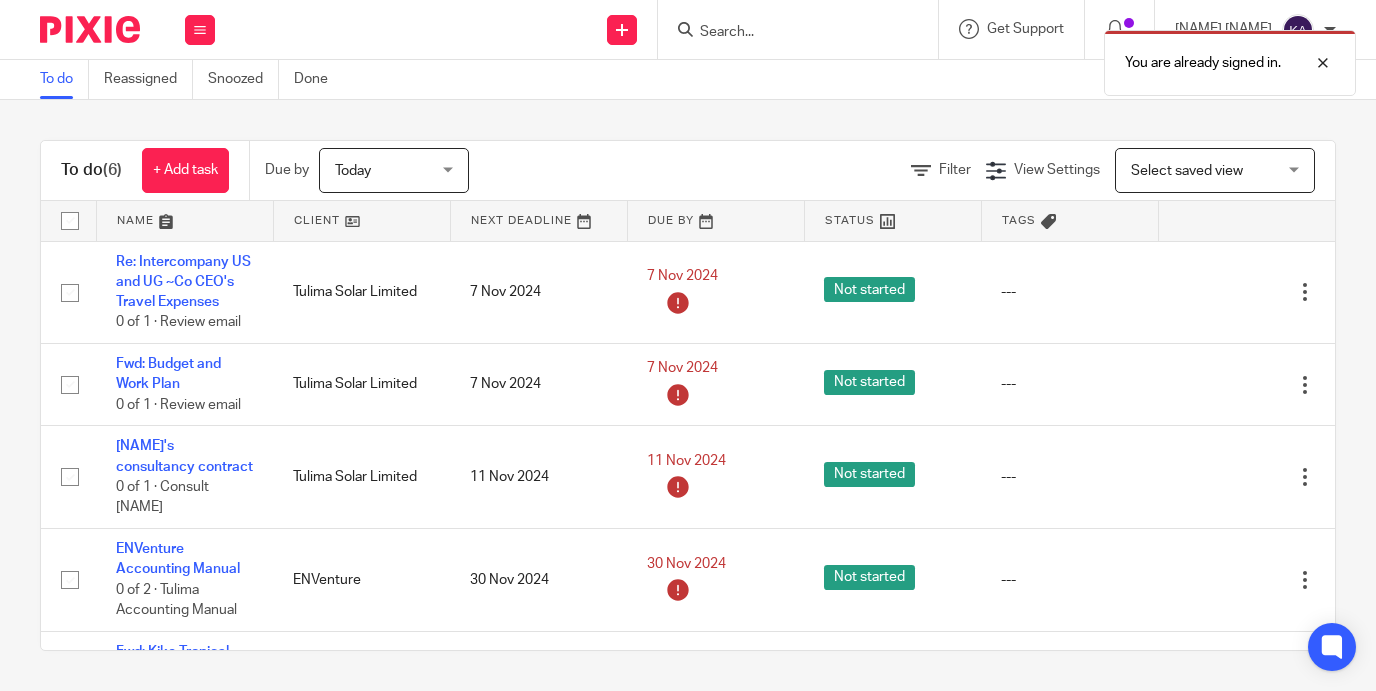 scroll, scrollTop: 0, scrollLeft: 0, axis: both 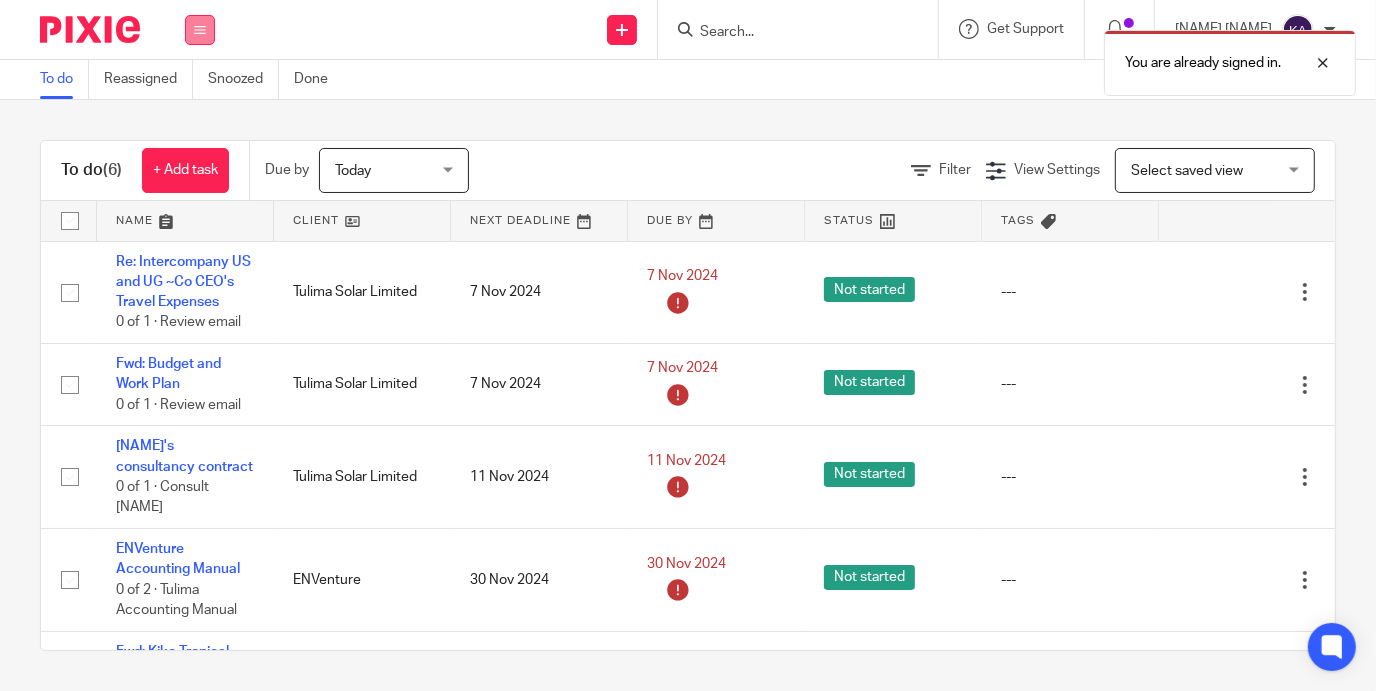 click at bounding box center (200, 30) 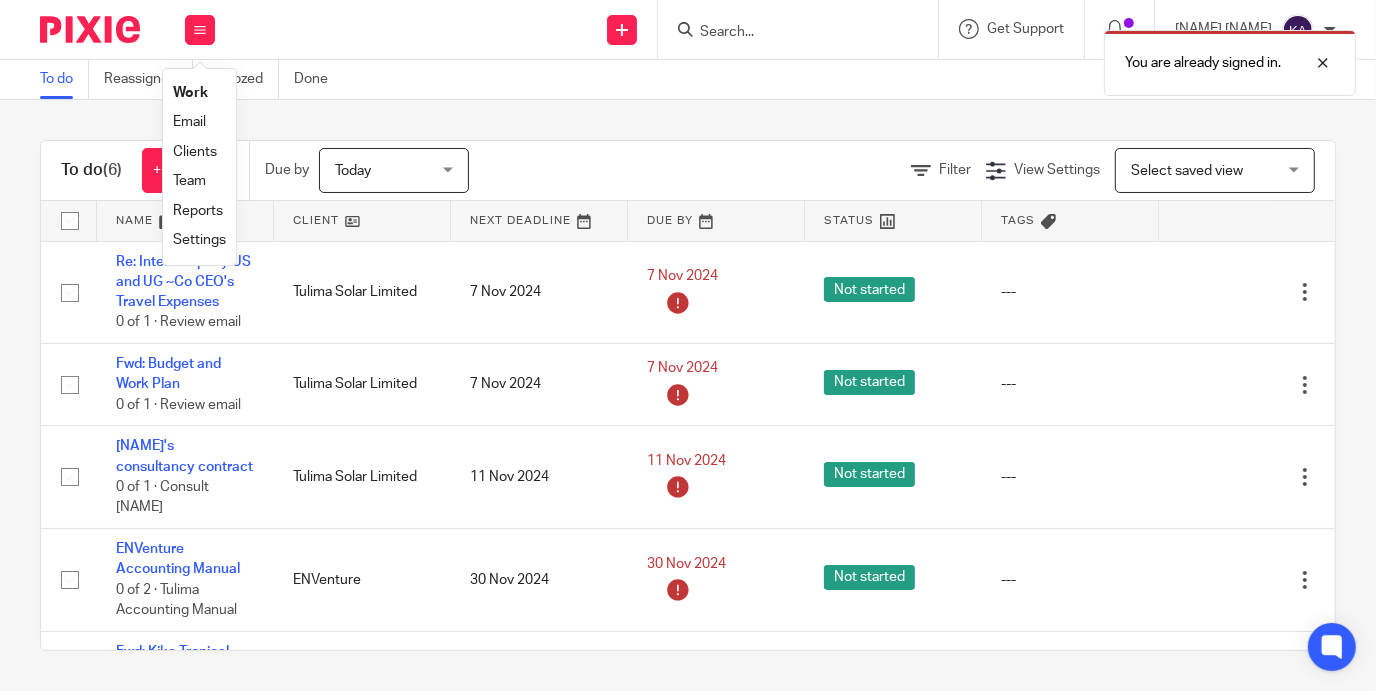 click on "Team" at bounding box center (189, 181) 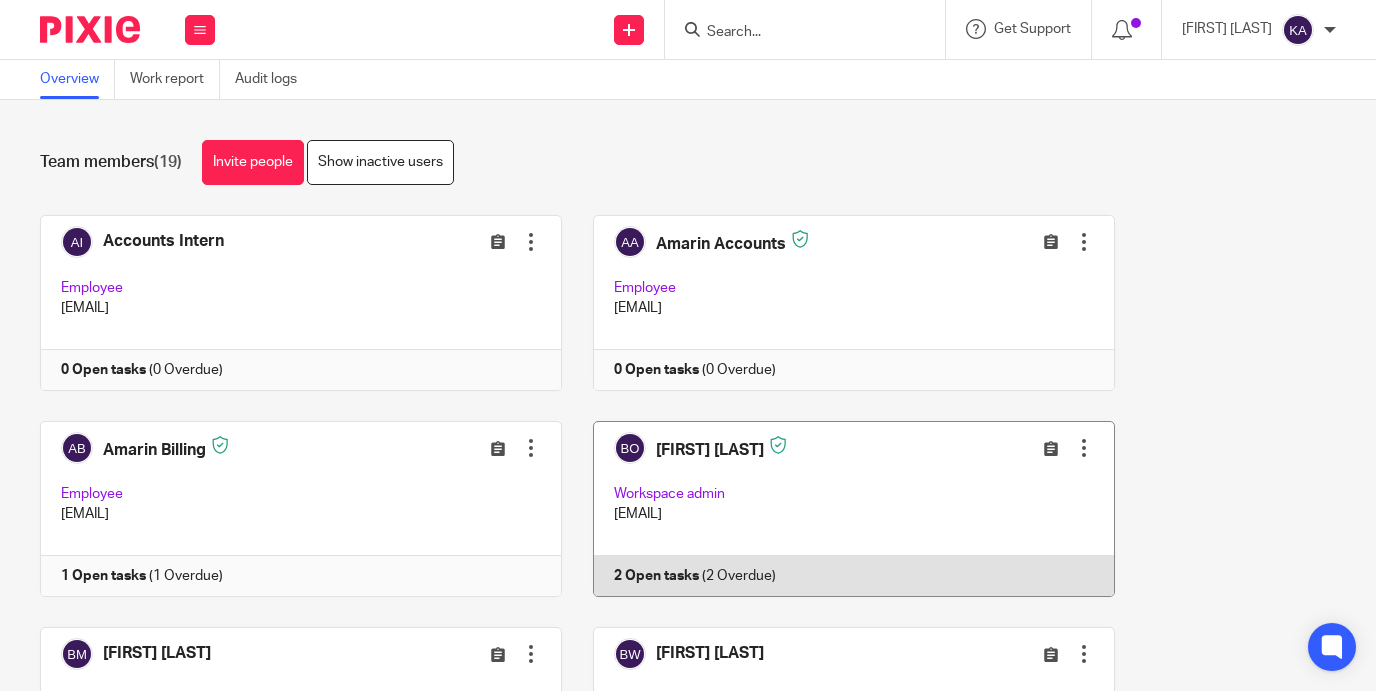 scroll, scrollTop: 0, scrollLeft: 0, axis: both 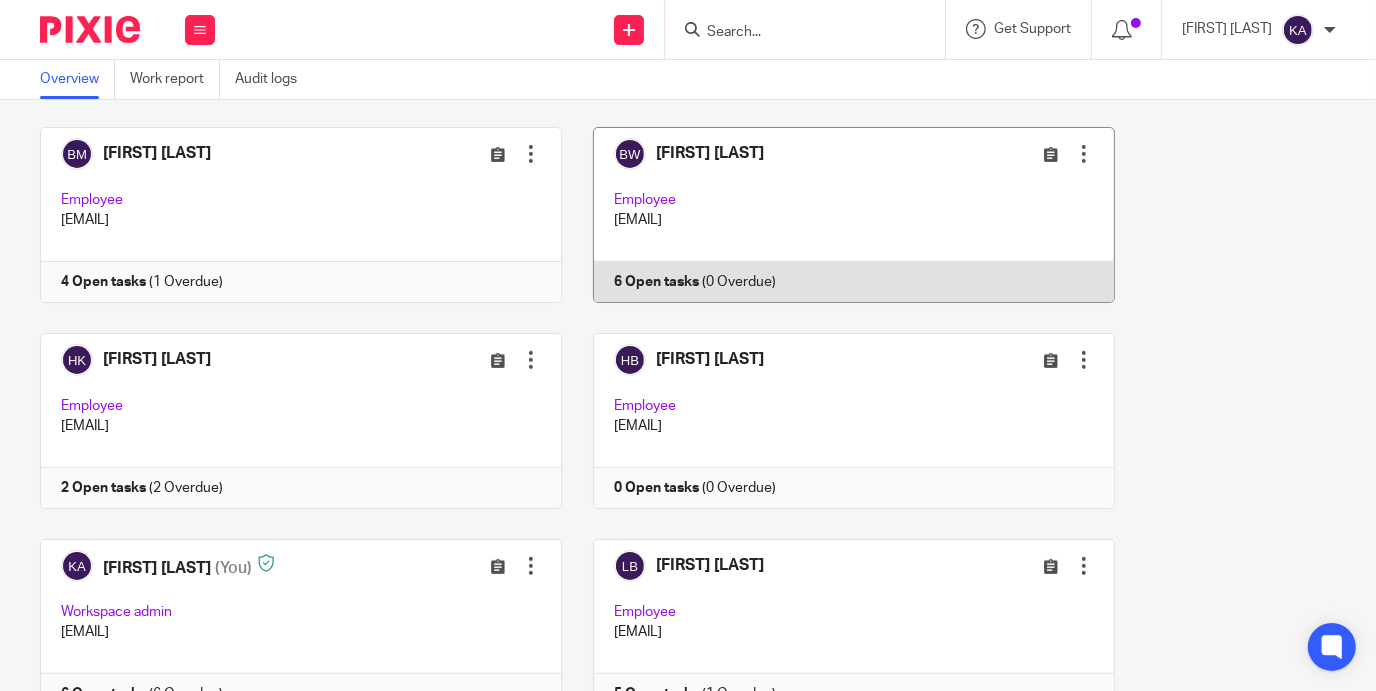 click at bounding box center (838, 215) 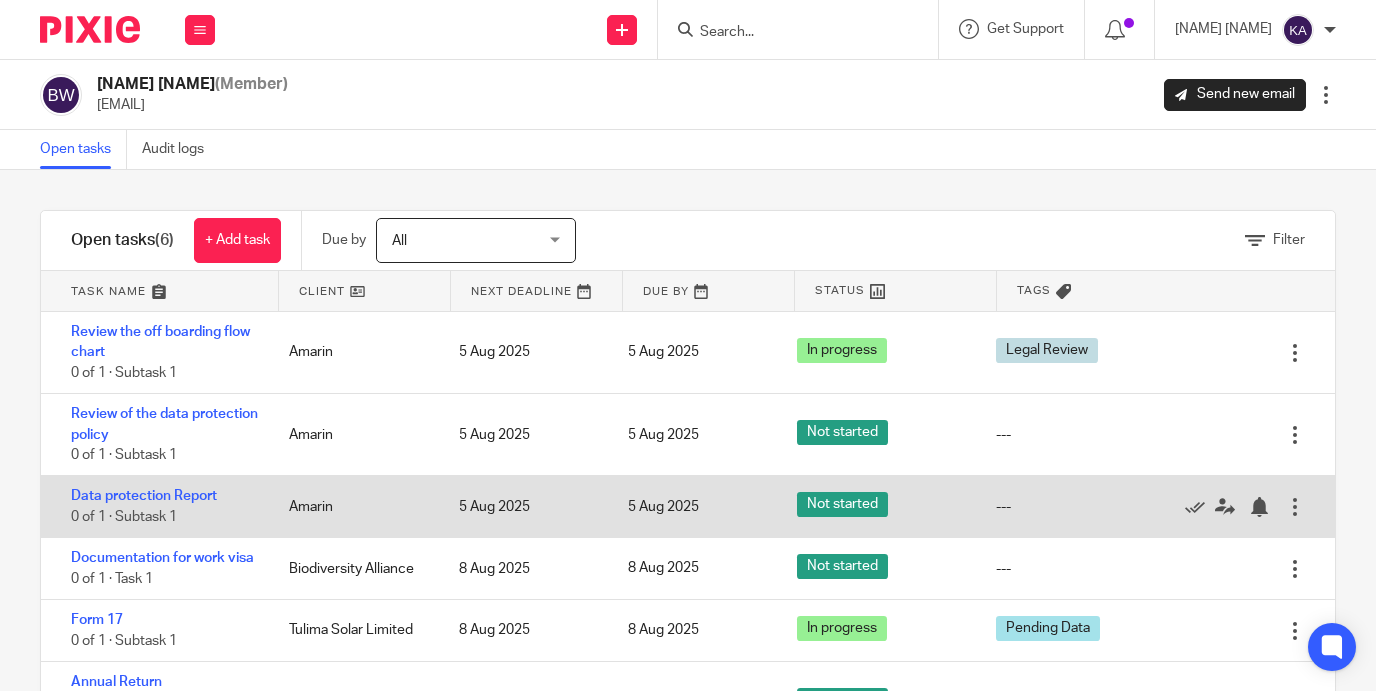 scroll, scrollTop: 0, scrollLeft: 0, axis: both 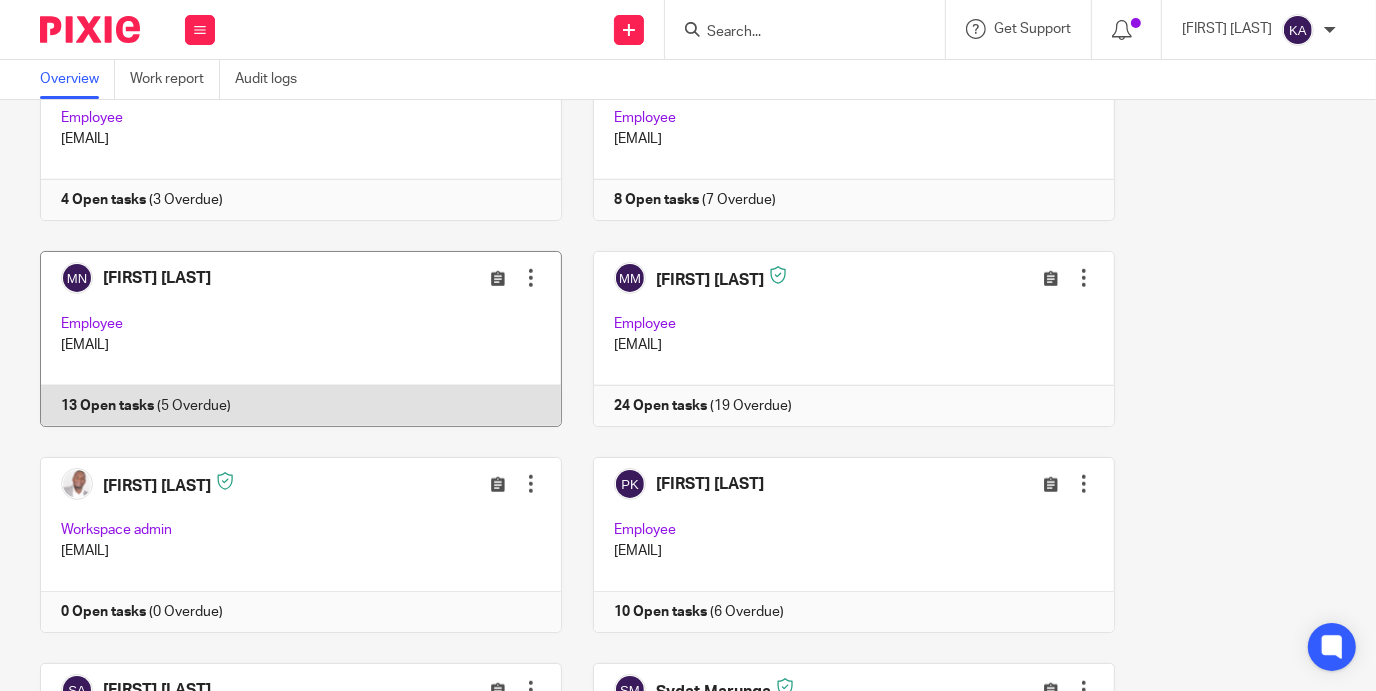 click at bounding box center [285, 339] 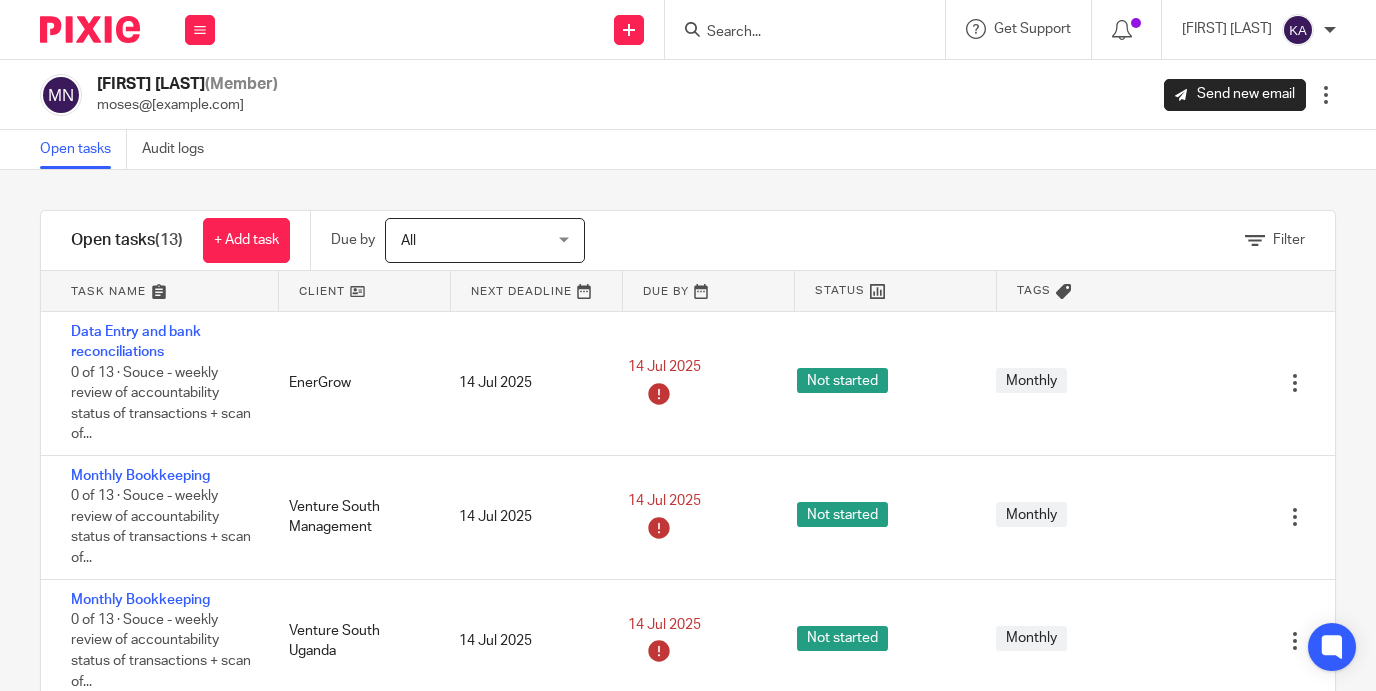 scroll, scrollTop: 0, scrollLeft: 0, axis: both 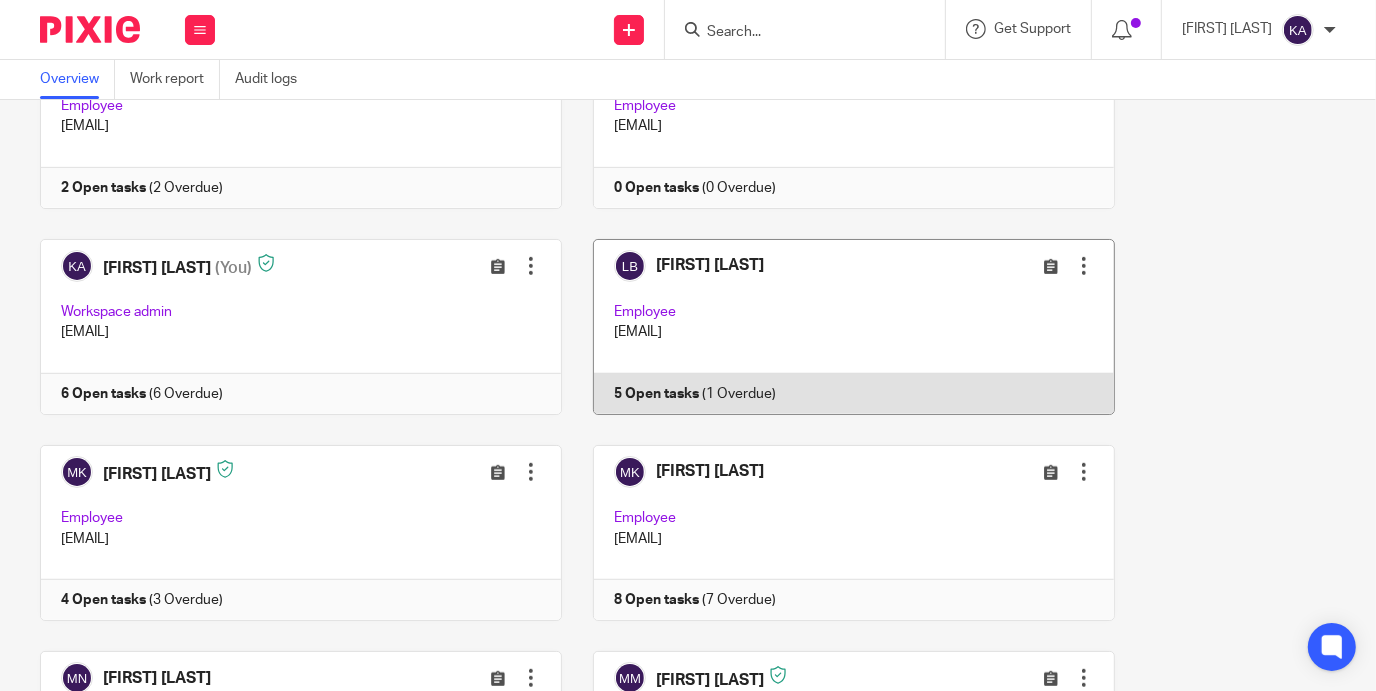click at bounding box center [838, 327] 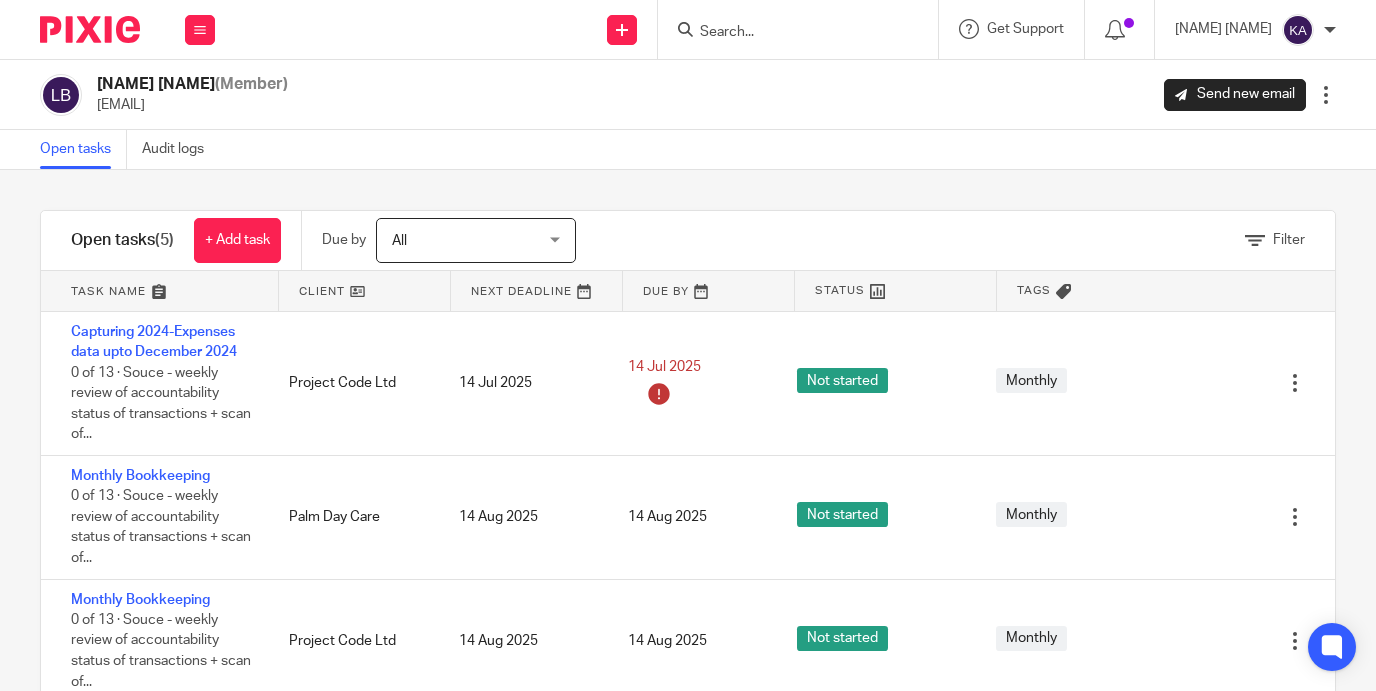 scroll, scrollTop: 0, scrollLeft: 0, axis: both 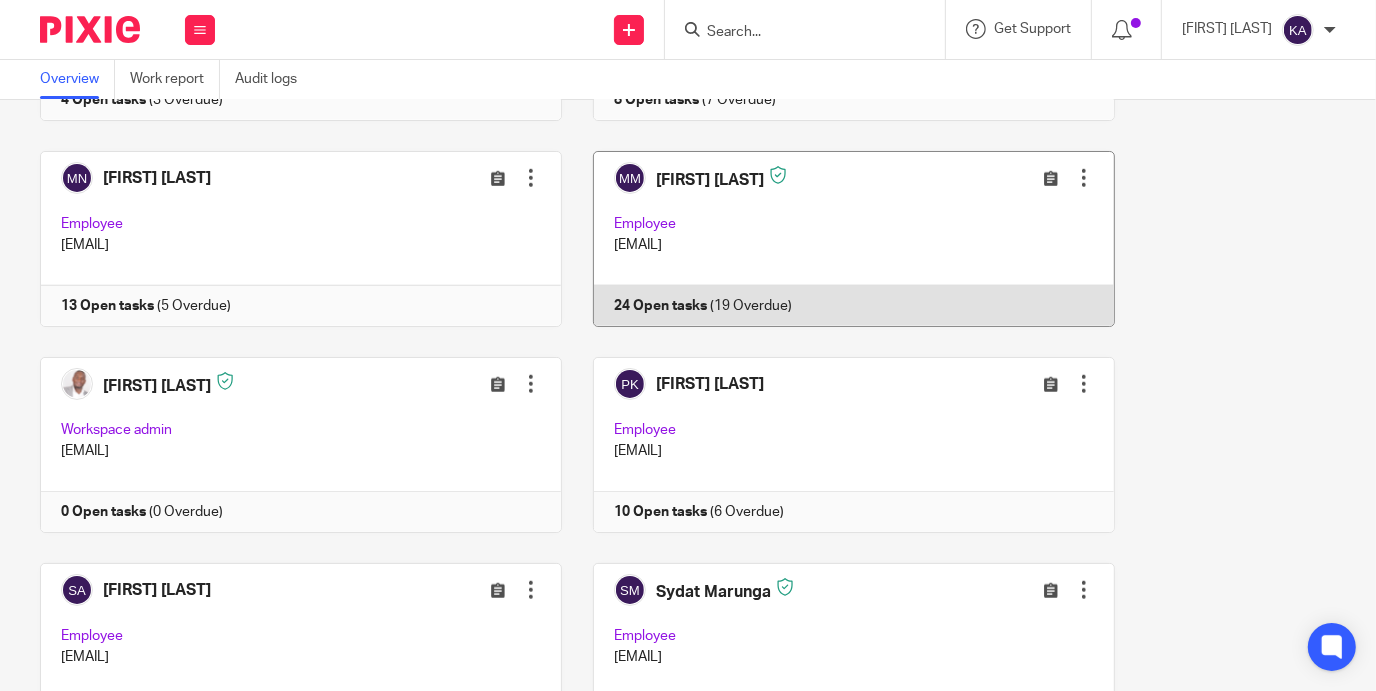 click at bounding box center (838, 239) 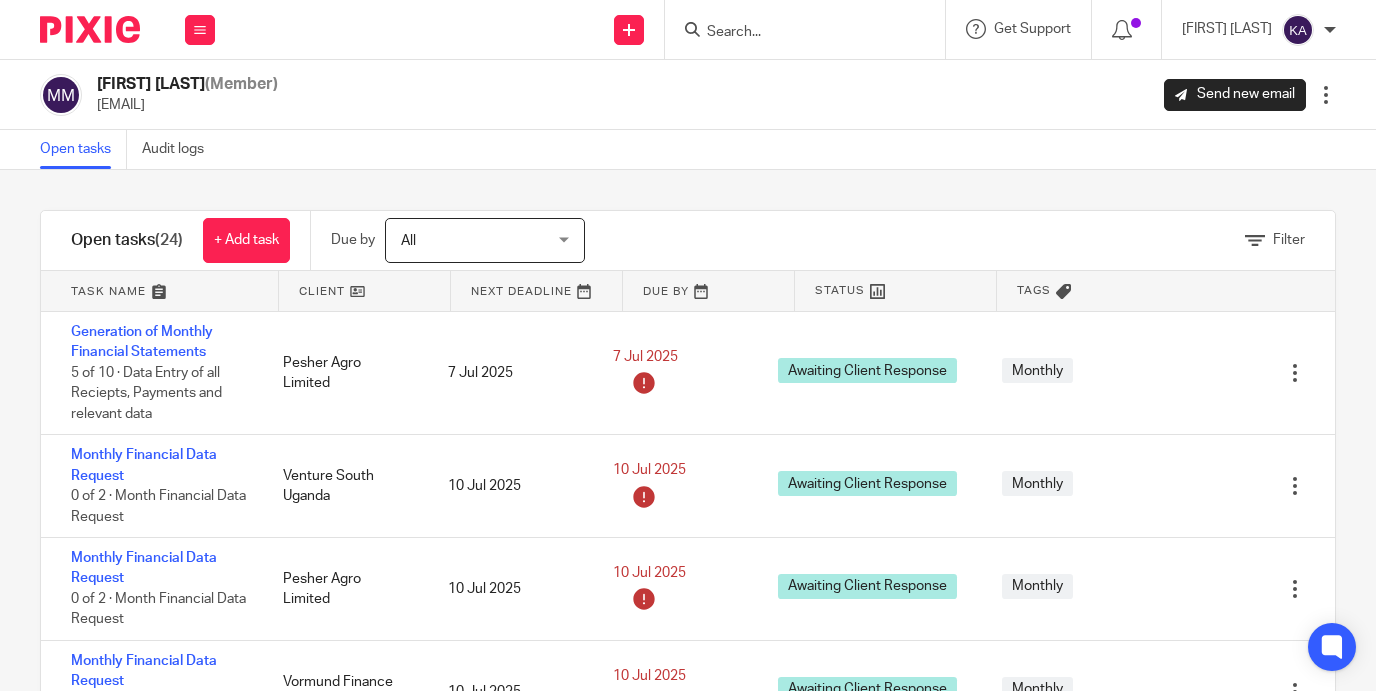 scroll, scrollTop: 0, scrollLeft: 0, axis: both 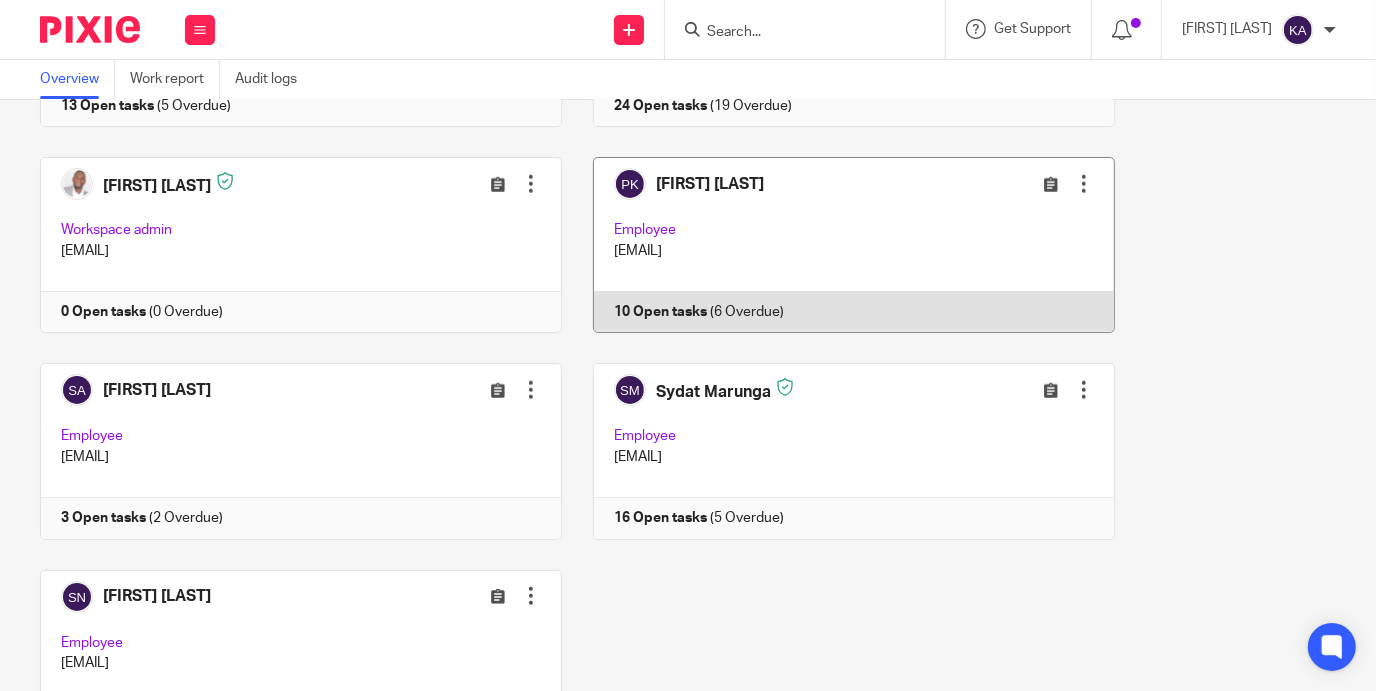 click at bounding box center (838, 245) 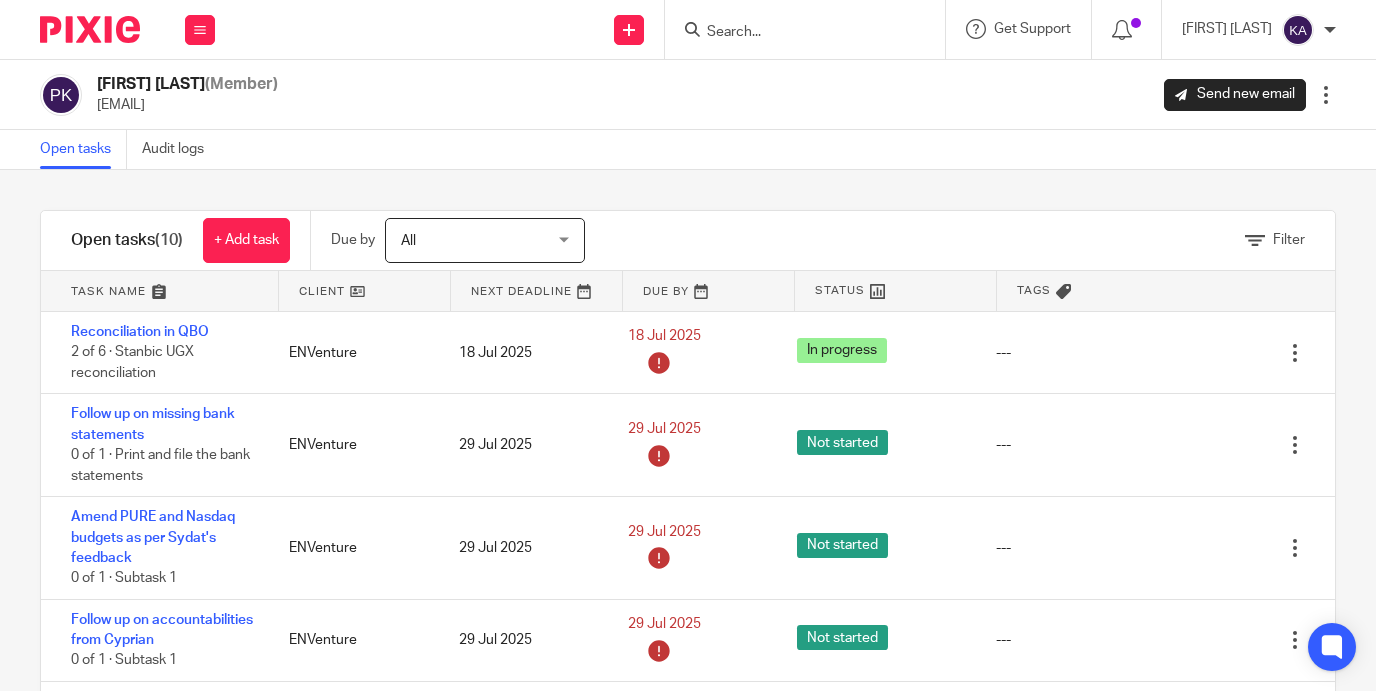 scroll, scrollTop: 0, scrollLeft: 0, axis: both 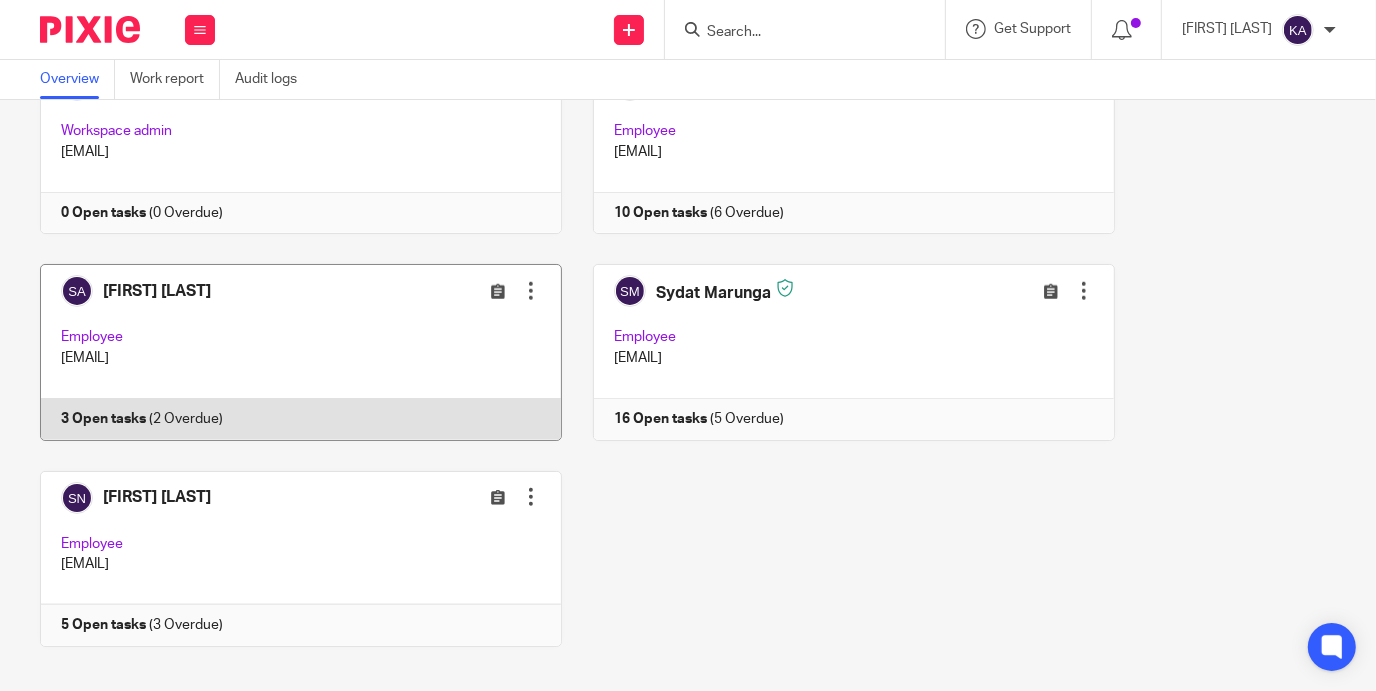 click at bounding box center (285, 352) 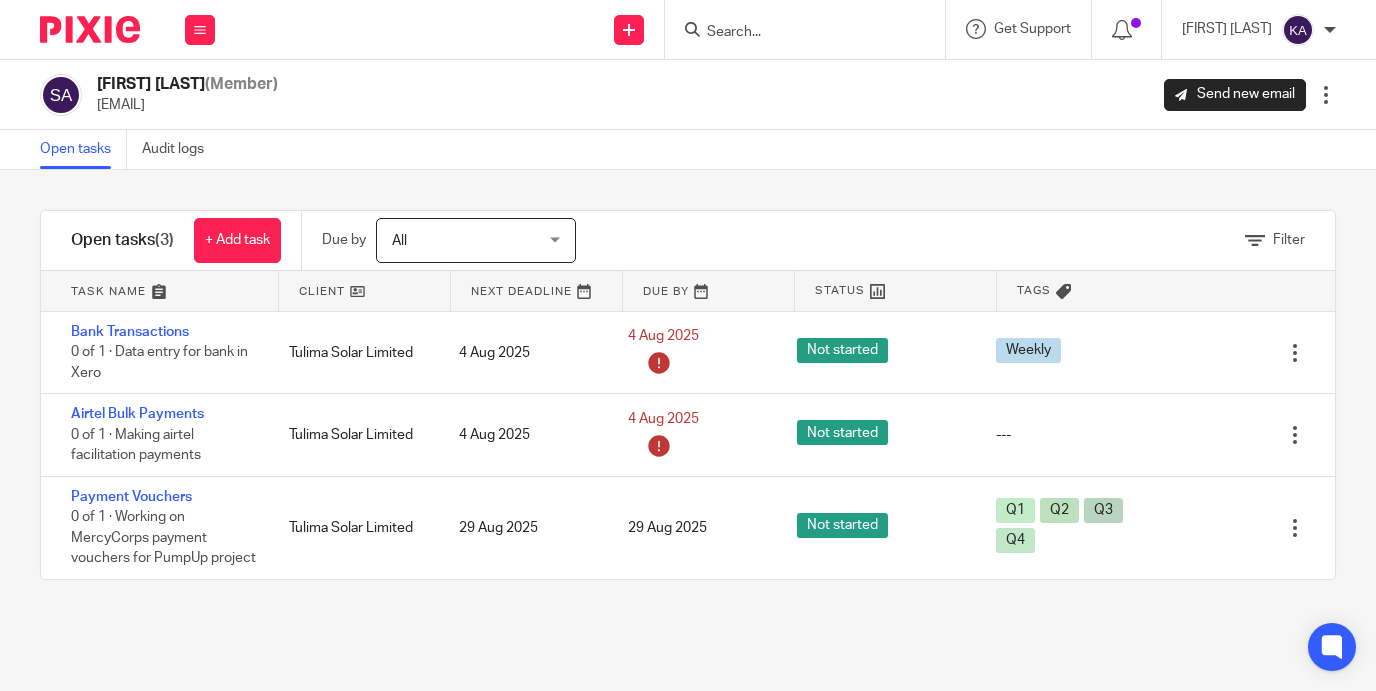 scroll, scrollTop: 0, scrollLeft: 0, axis: both 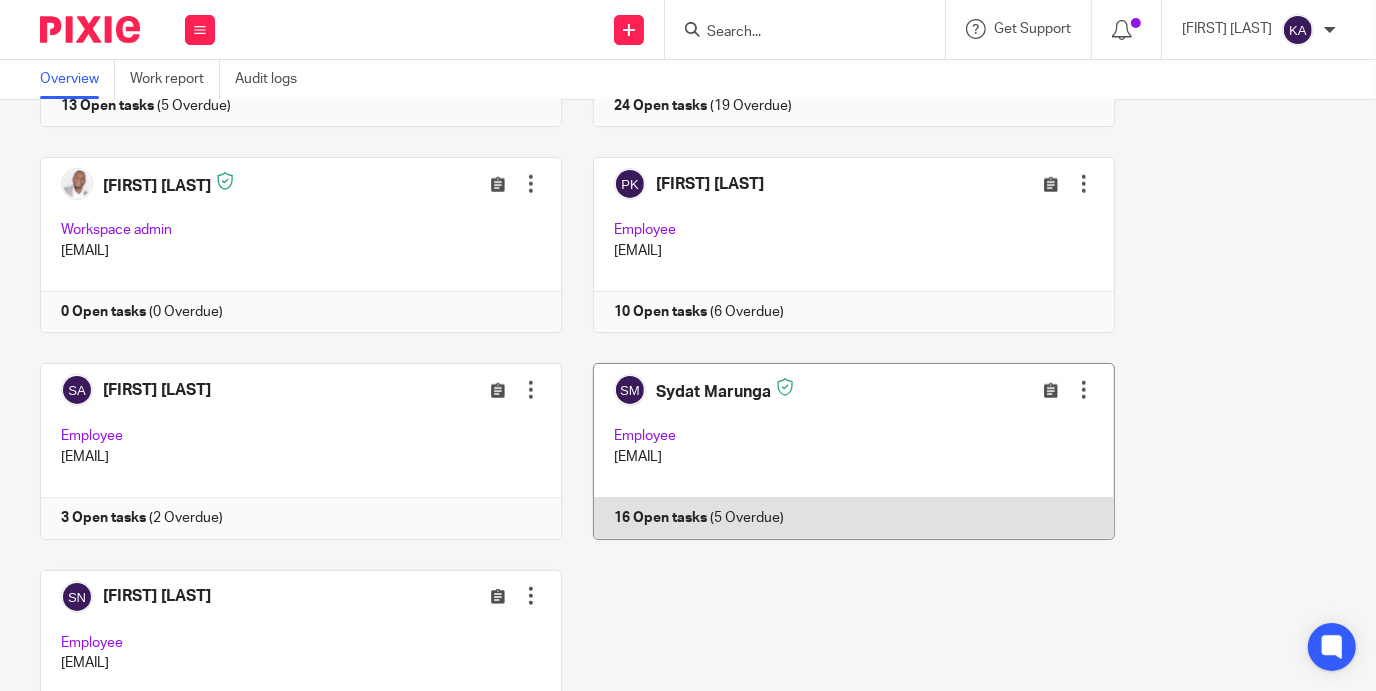 click at bounding box center [838, 451] 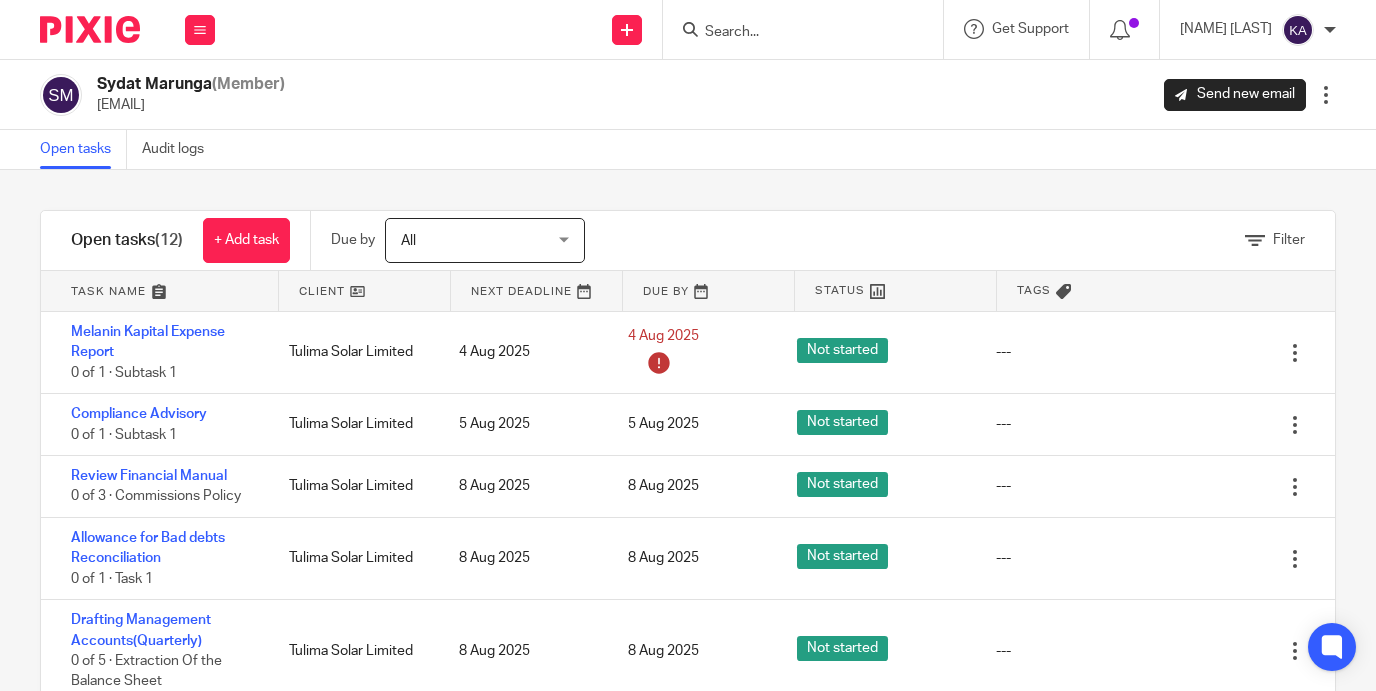 scroll, scrollTop: 0, scrollLeft: 0, axis: both 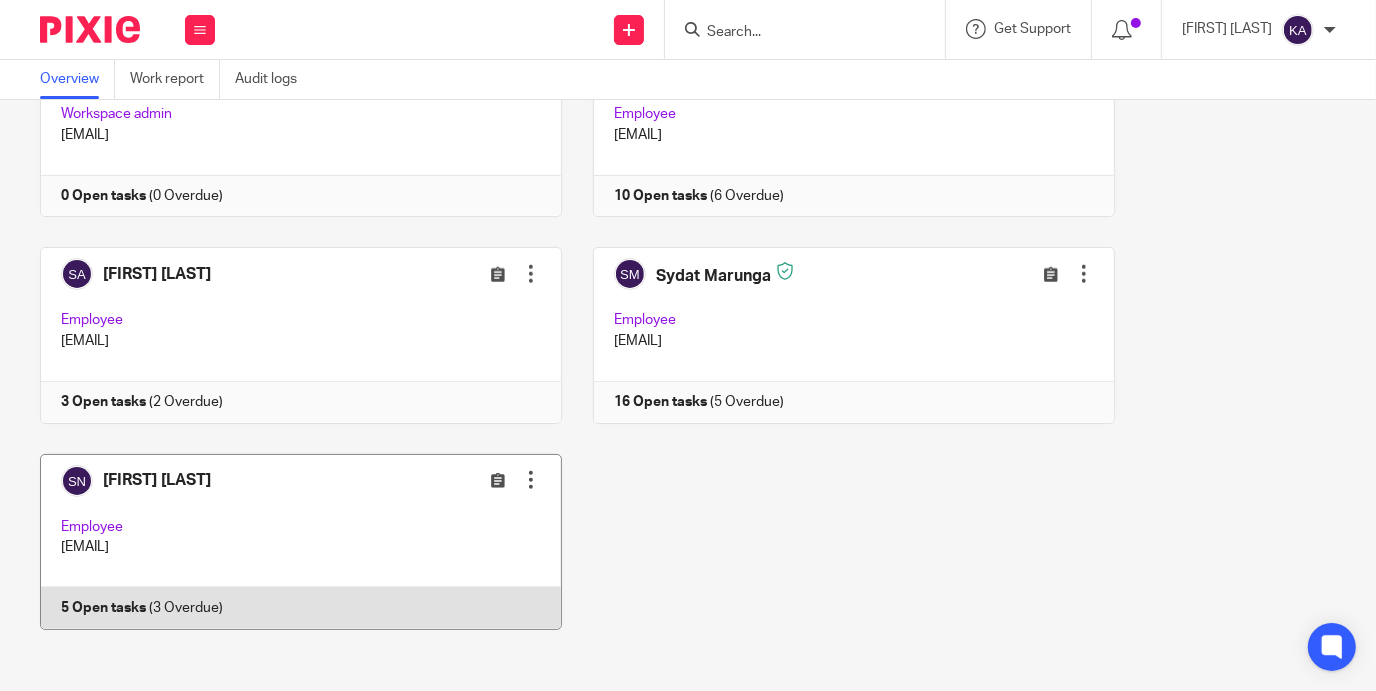 click at bounding box center (285, 542) 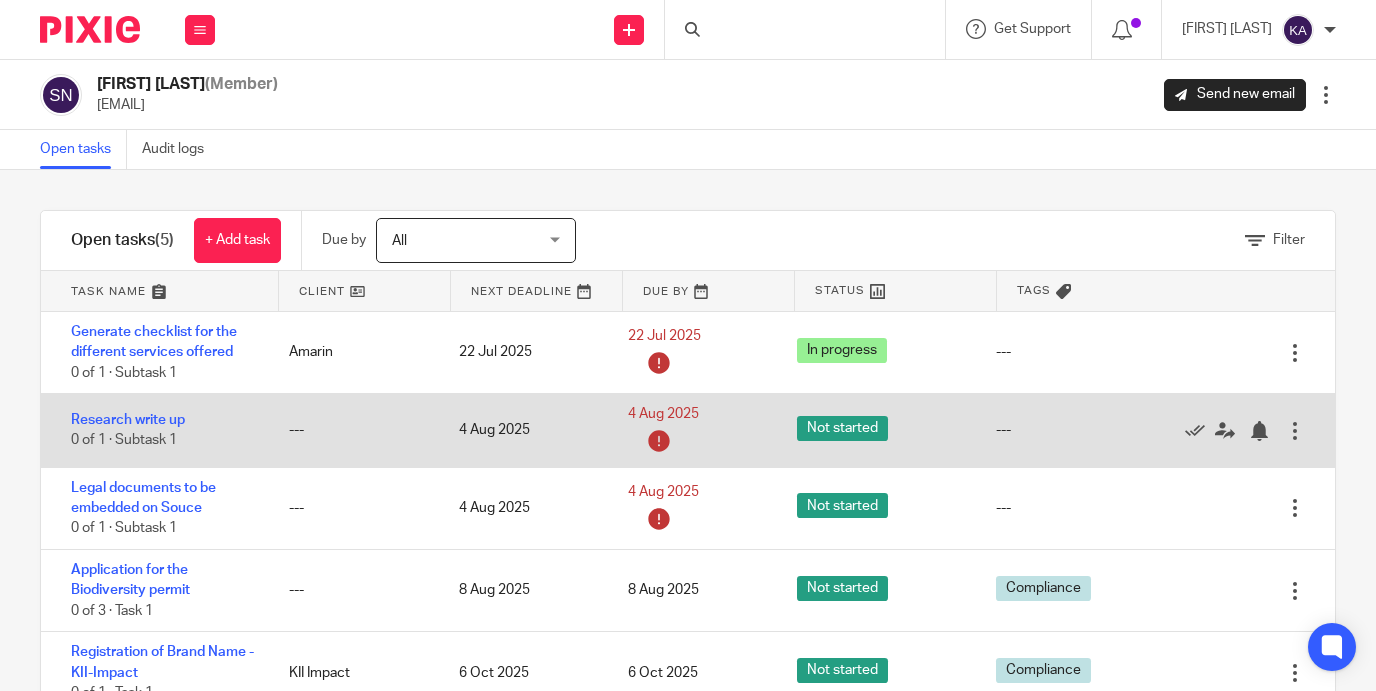 scroll, scrollTop: 0, scrollLeft: 0, axis: both 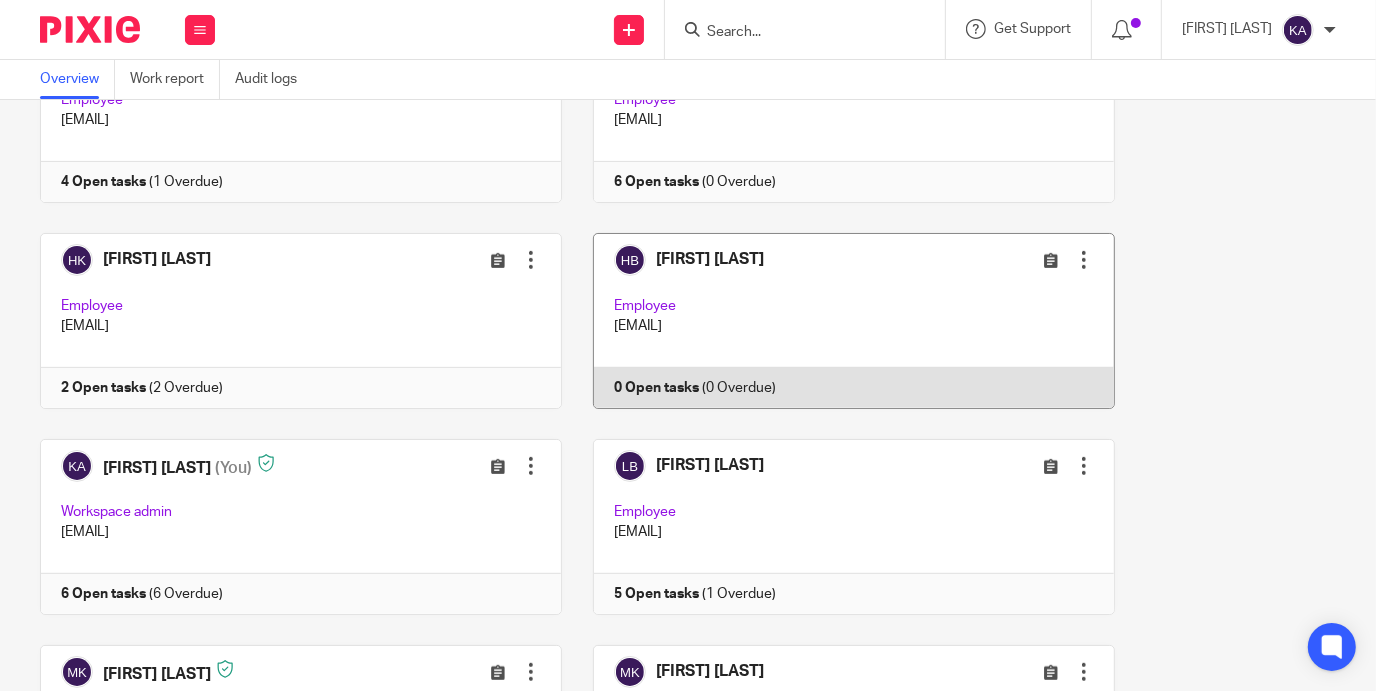 click at bounding box center [838, 321] 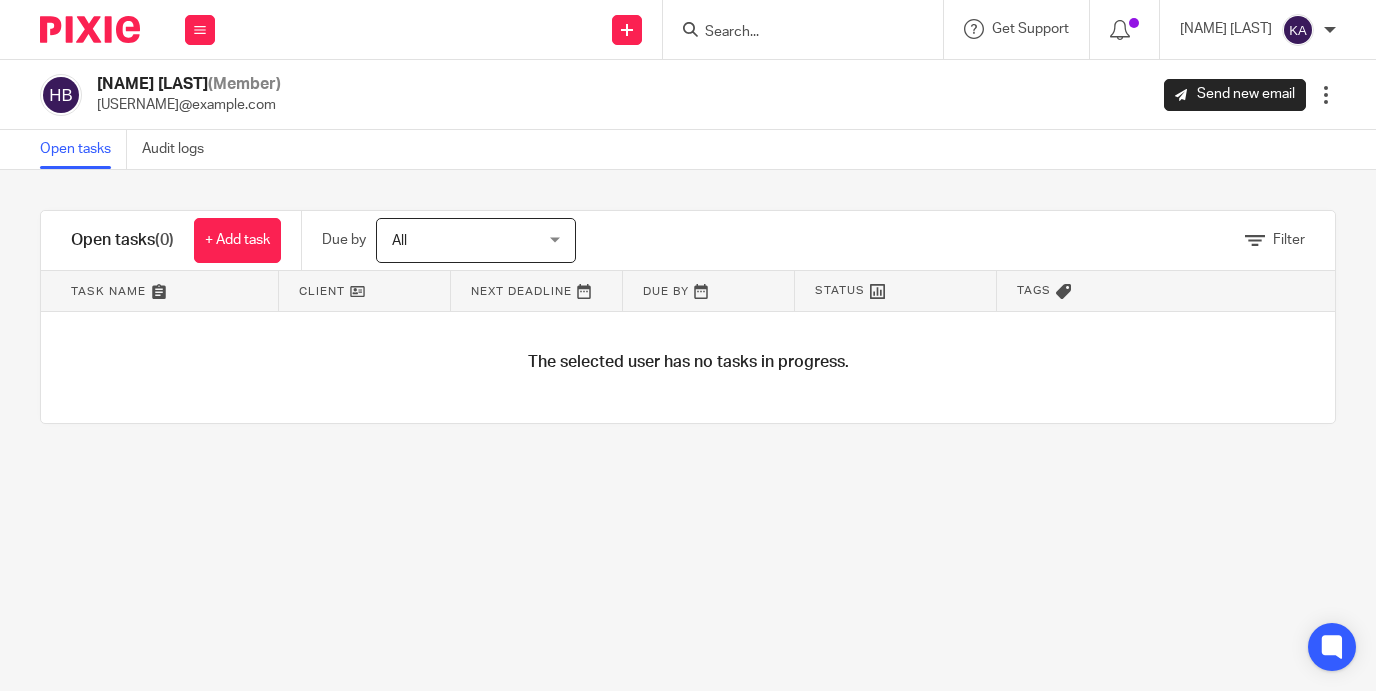 scroll, scrollTop: 0, scrollLeft: 0, axis: both 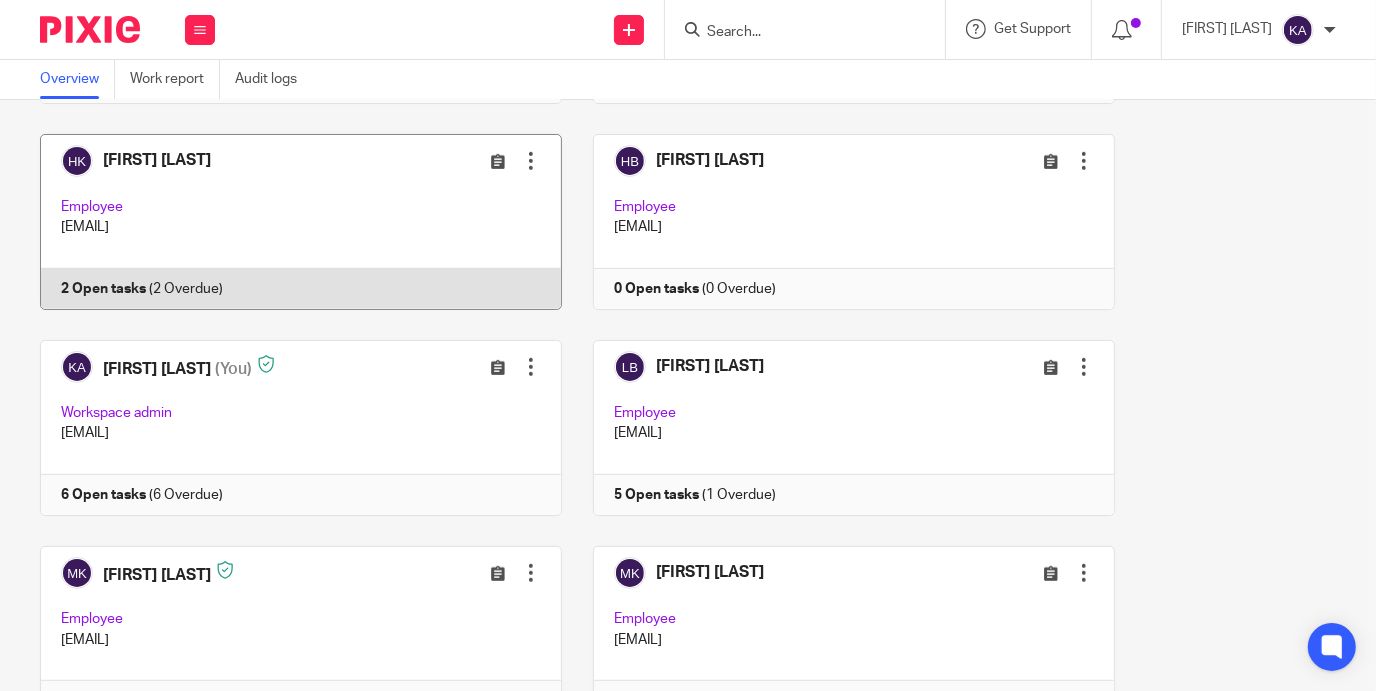 click at bounding box center [285, 222] 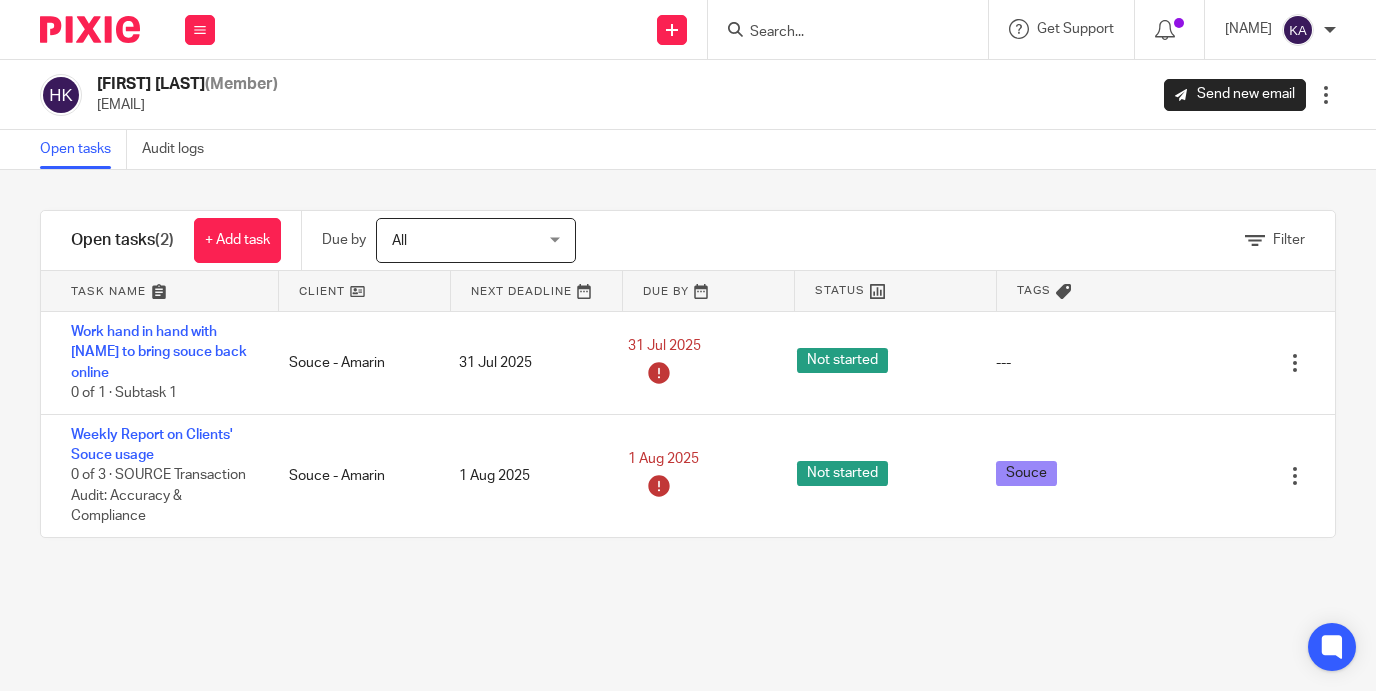 scroll, scrollTop: 0, scrollLeft: 0, axis: both 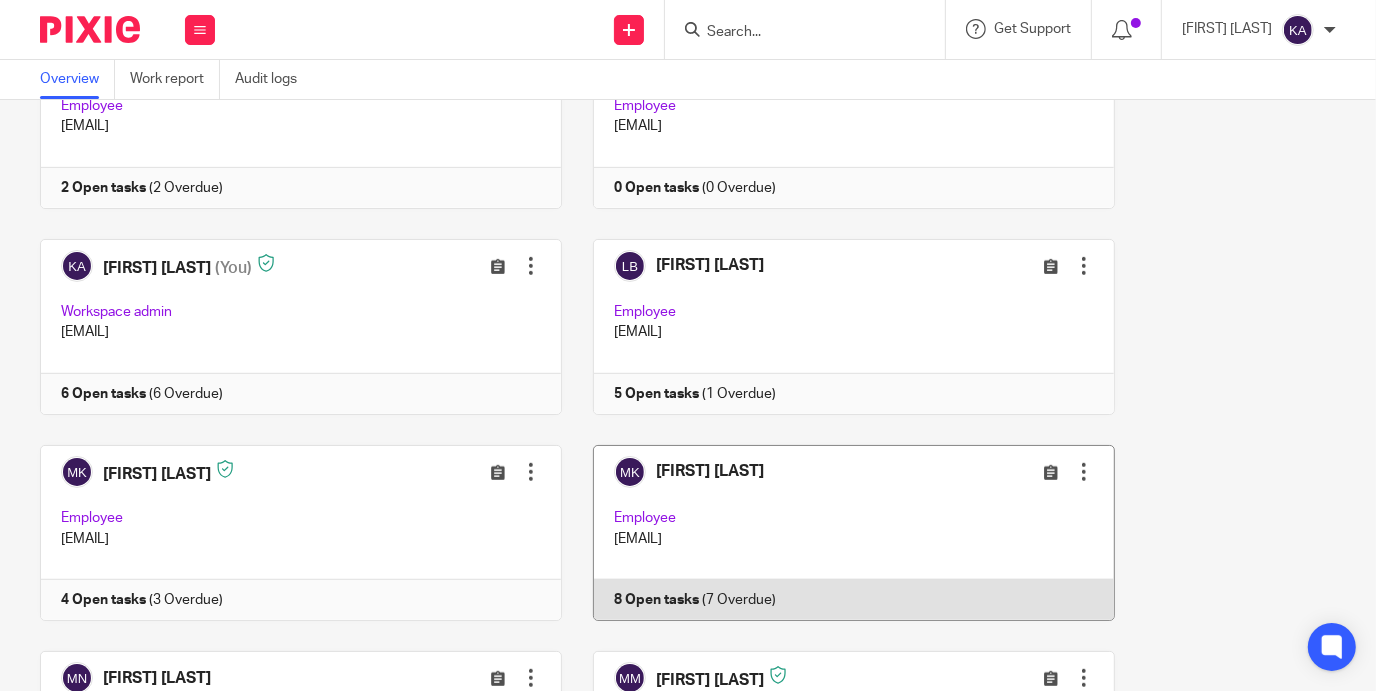 click at bounding box center (838, 533) 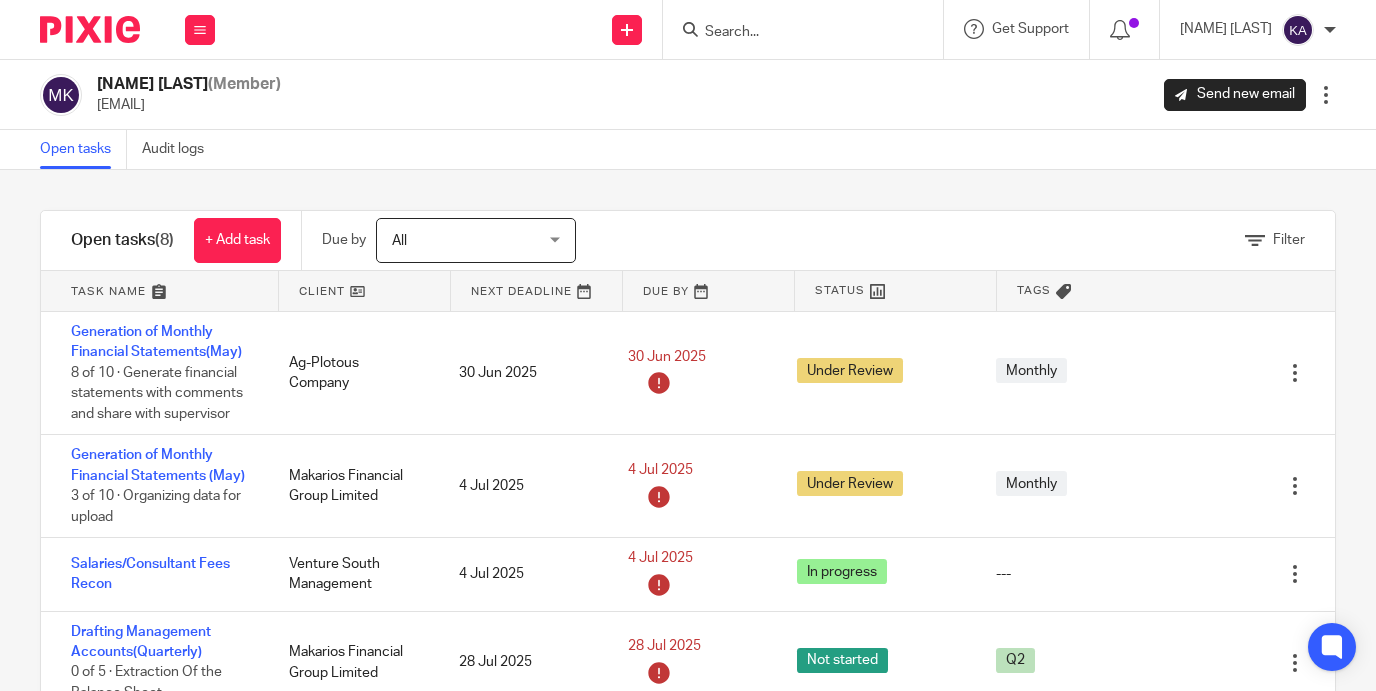 scroll, scrollTop: 0, scrollLeft: 0, axis: both 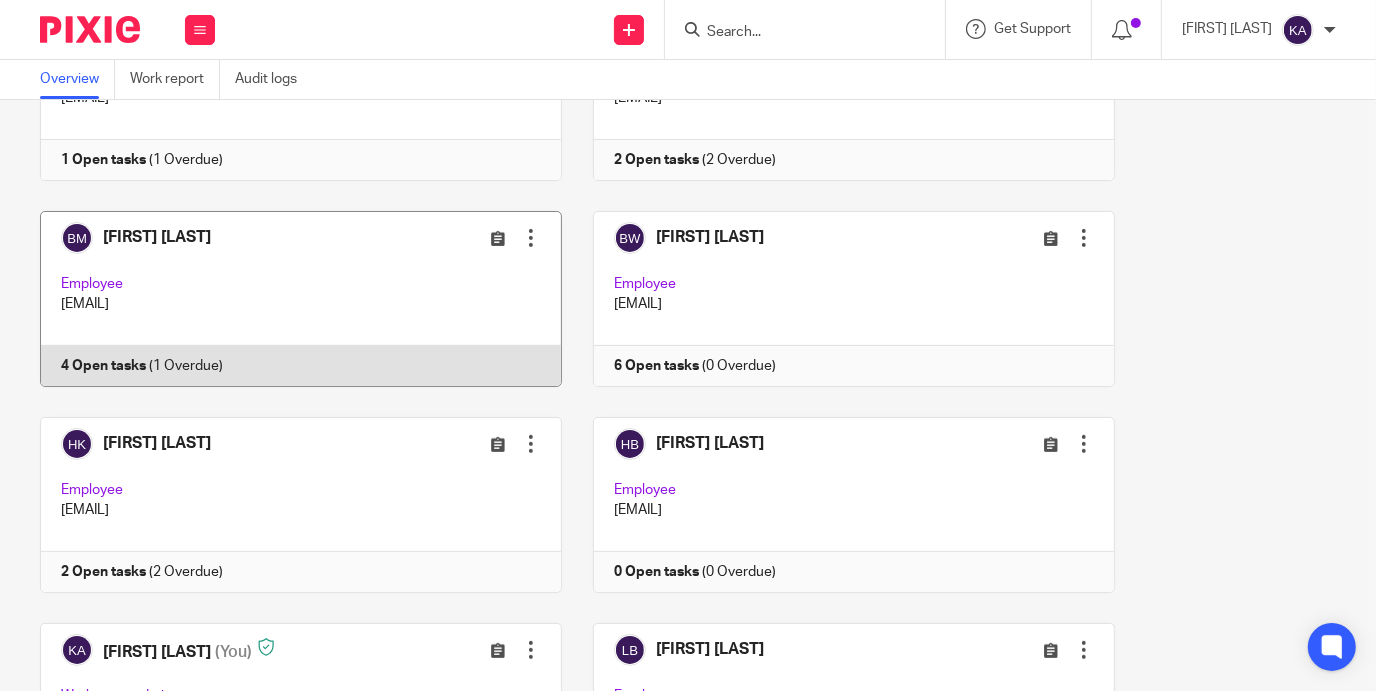 click at bounding box center [285, 299] 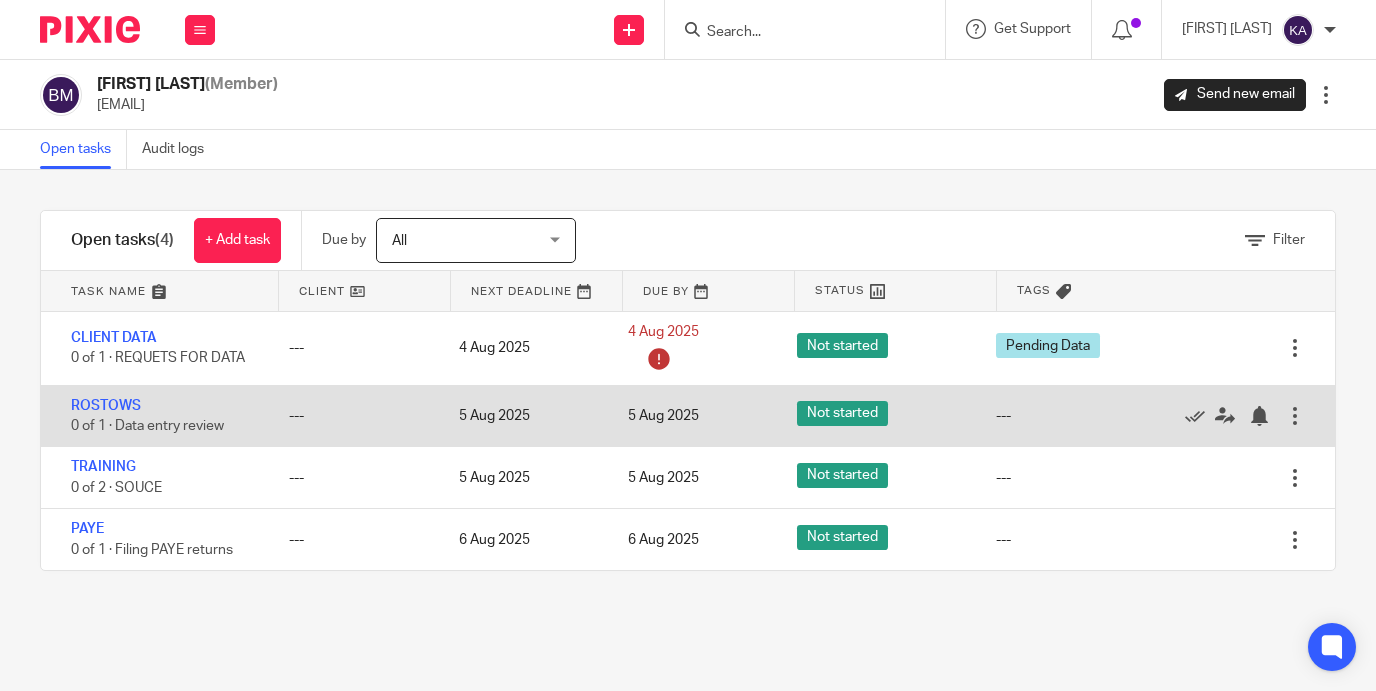scroll, scrollTop: 0, scrollLeft: 0, axis: both 